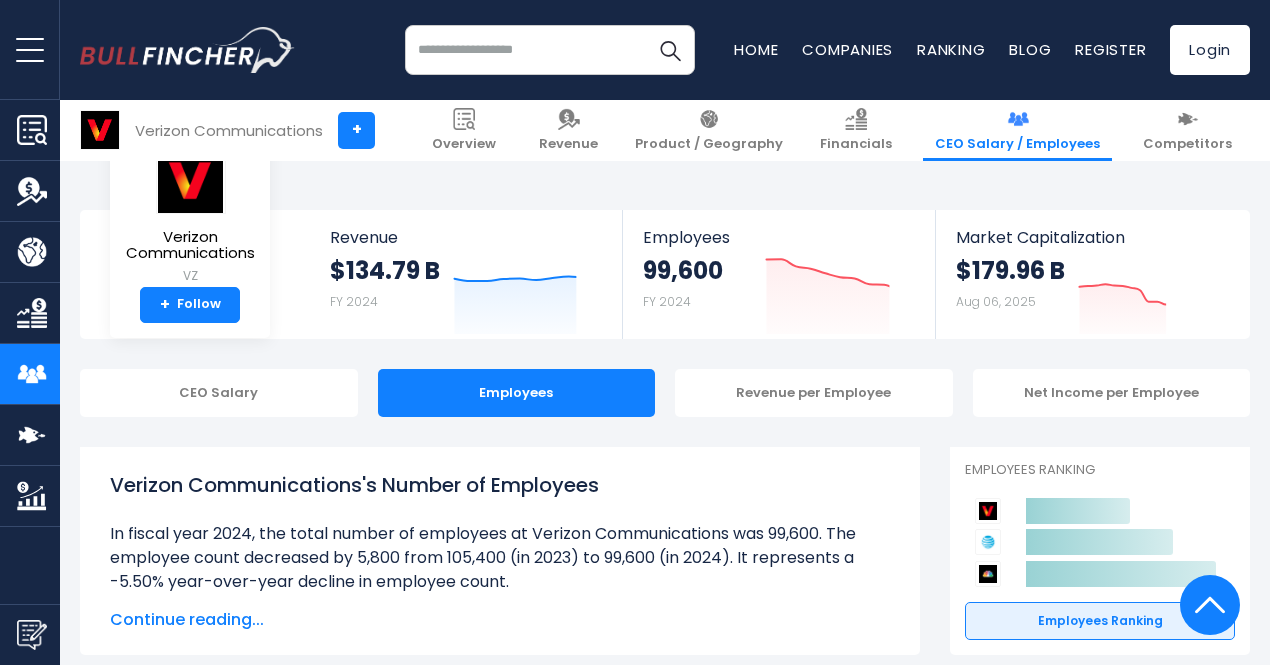 scroll, scrollTop: 500, scrollLeft: 0, axis: vertical 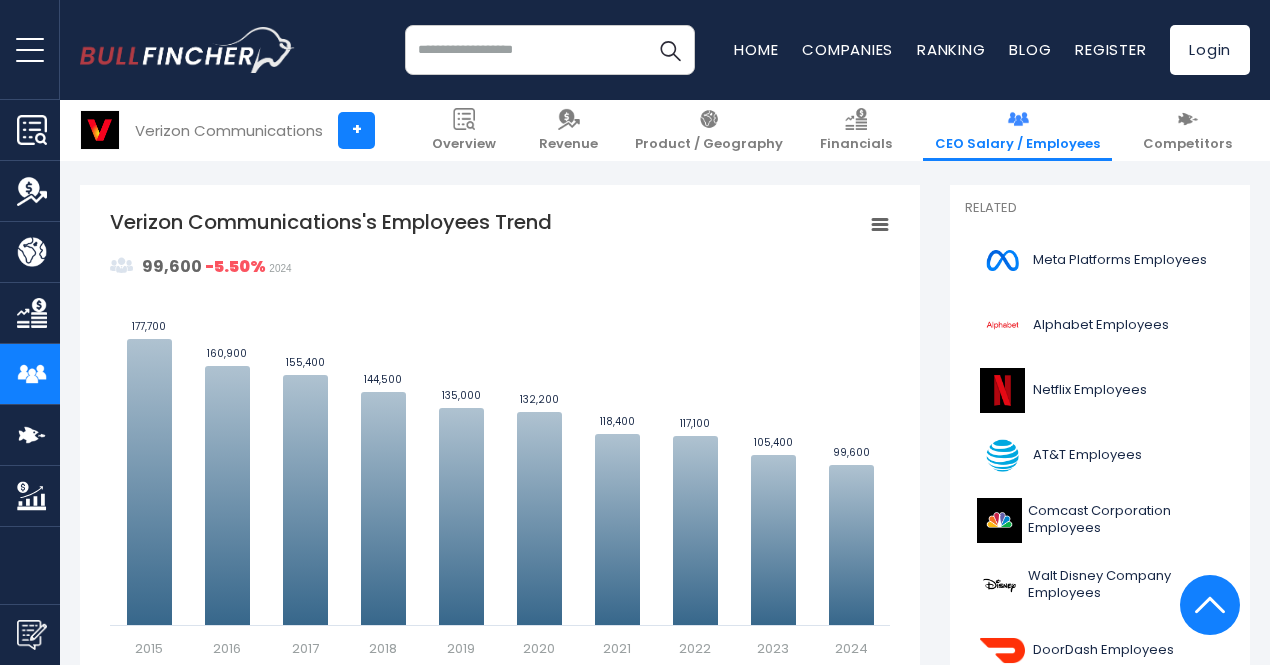 click on "CEO Salary / Employees" at bounding box center (1017, 144) 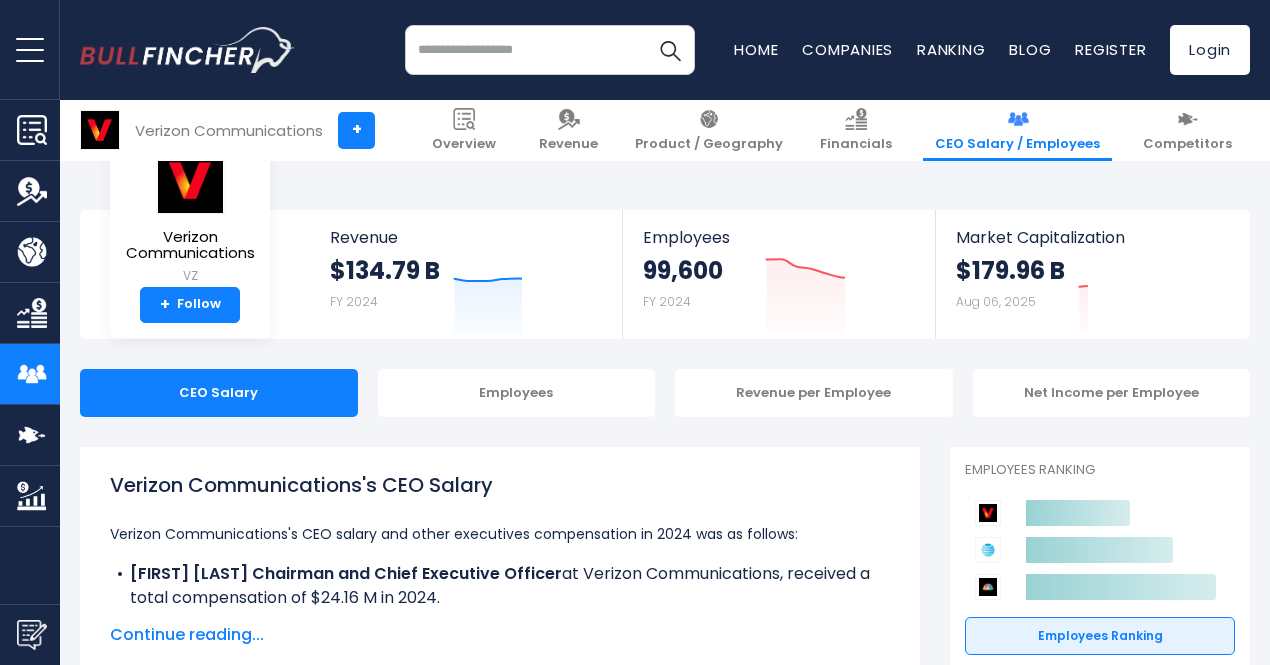 scroll, scrollTop: 200, scrollLeft: 0, axis: vertical 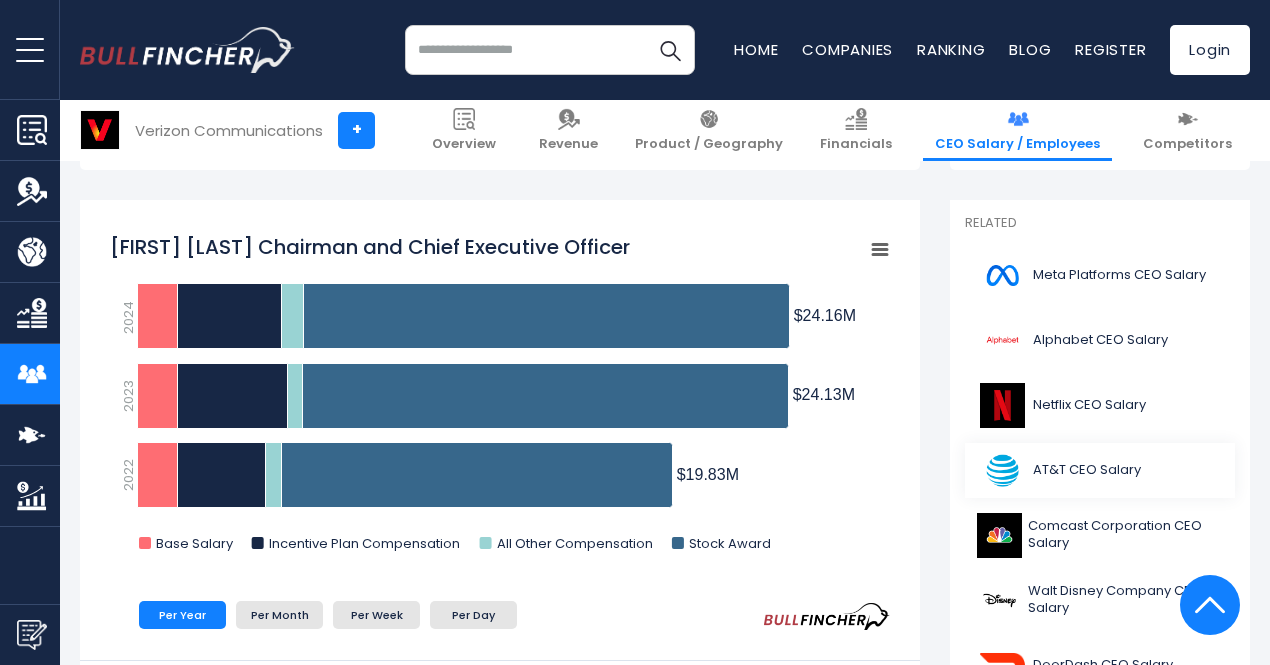 click on "AT&T CEO Salary" at bounding box center (1087, 470) 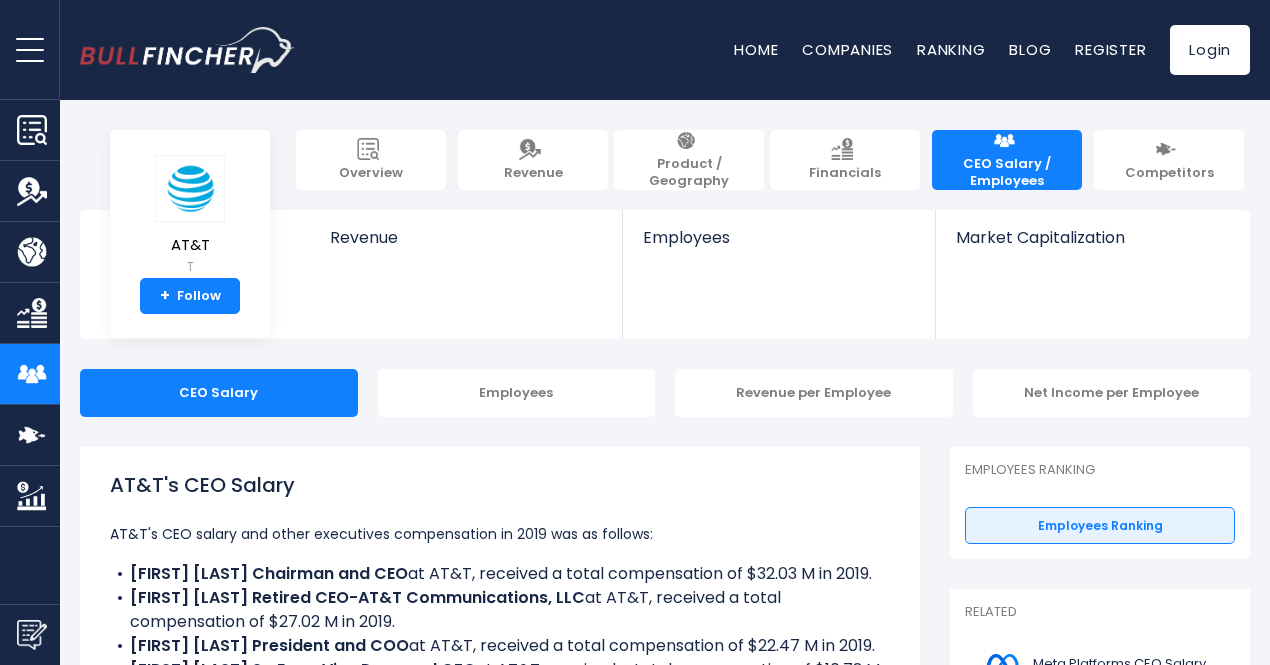 scroll, scrollTop: 0, scrollLeft: 0, axis: both 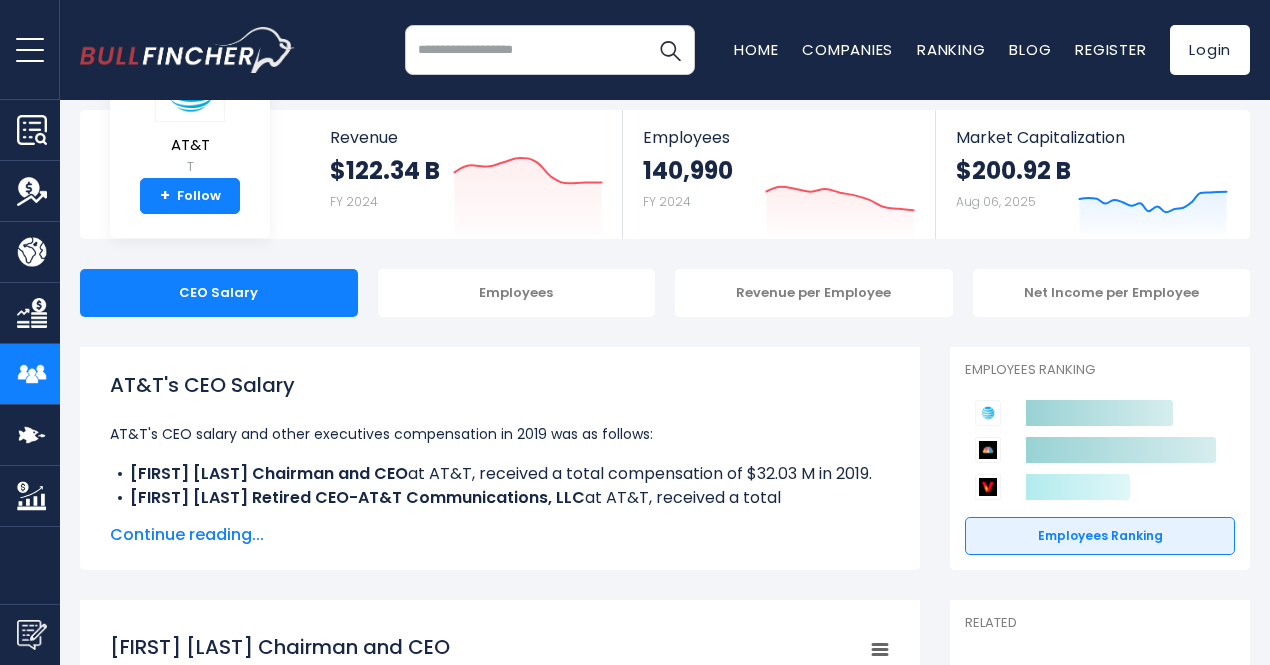 click 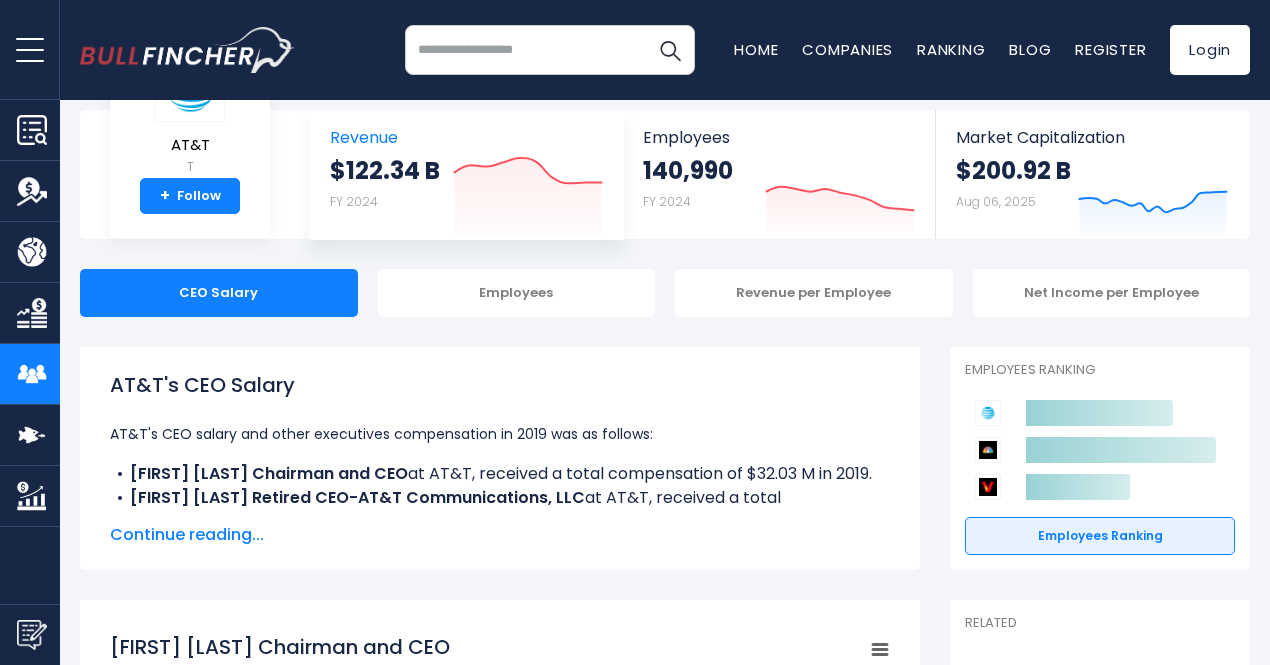 scroll, scrollTop: 0, scrollLeft: 0, axis: both 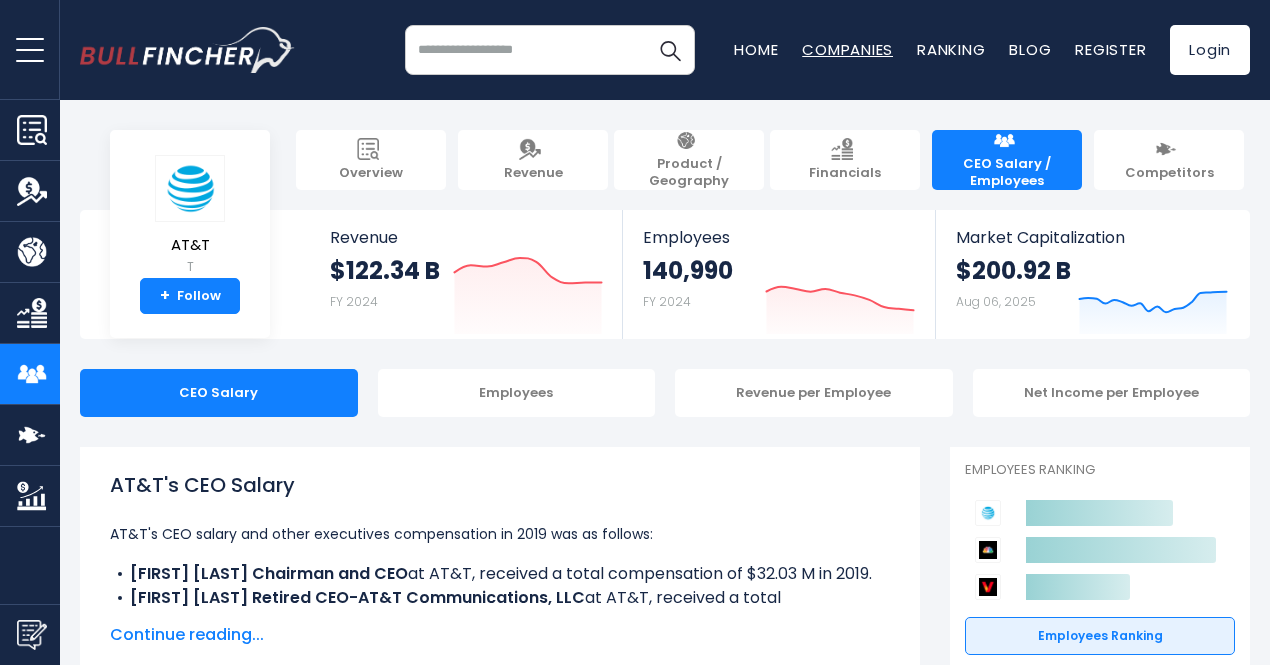 click on "Companies" at bounding box center [847, 49] 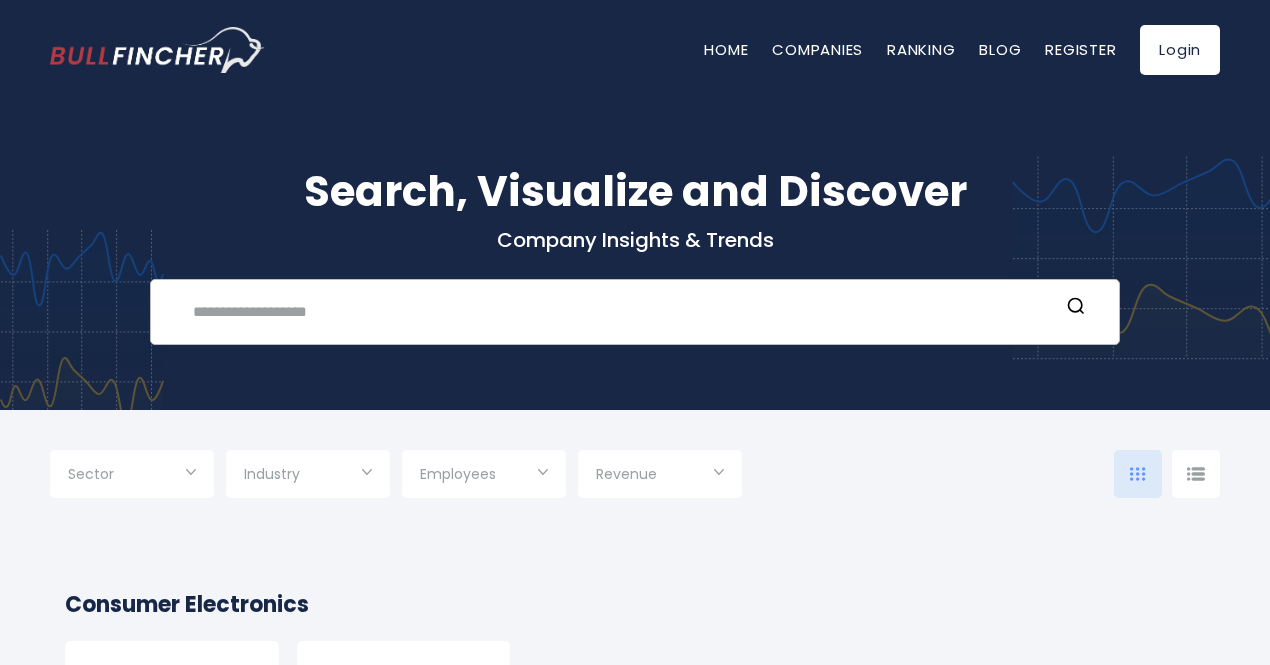 scroll, scrollTop: 0, scrollLeft: 0, axis: both 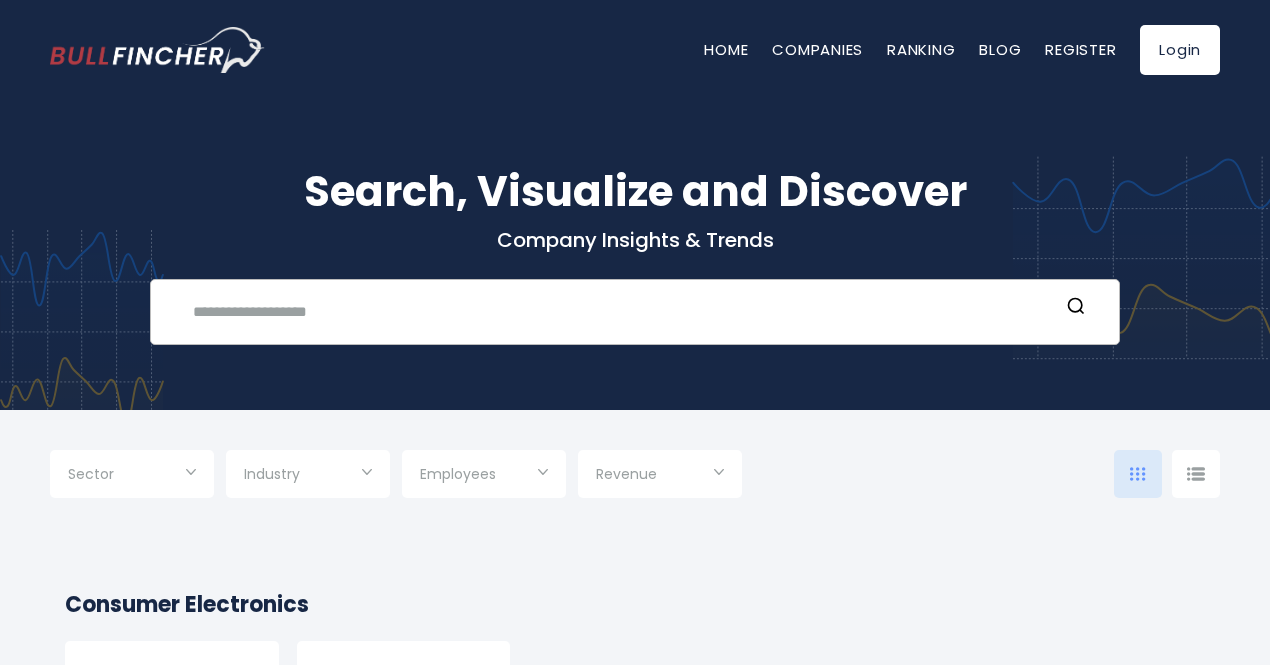 click at bounding box center (620, 311) 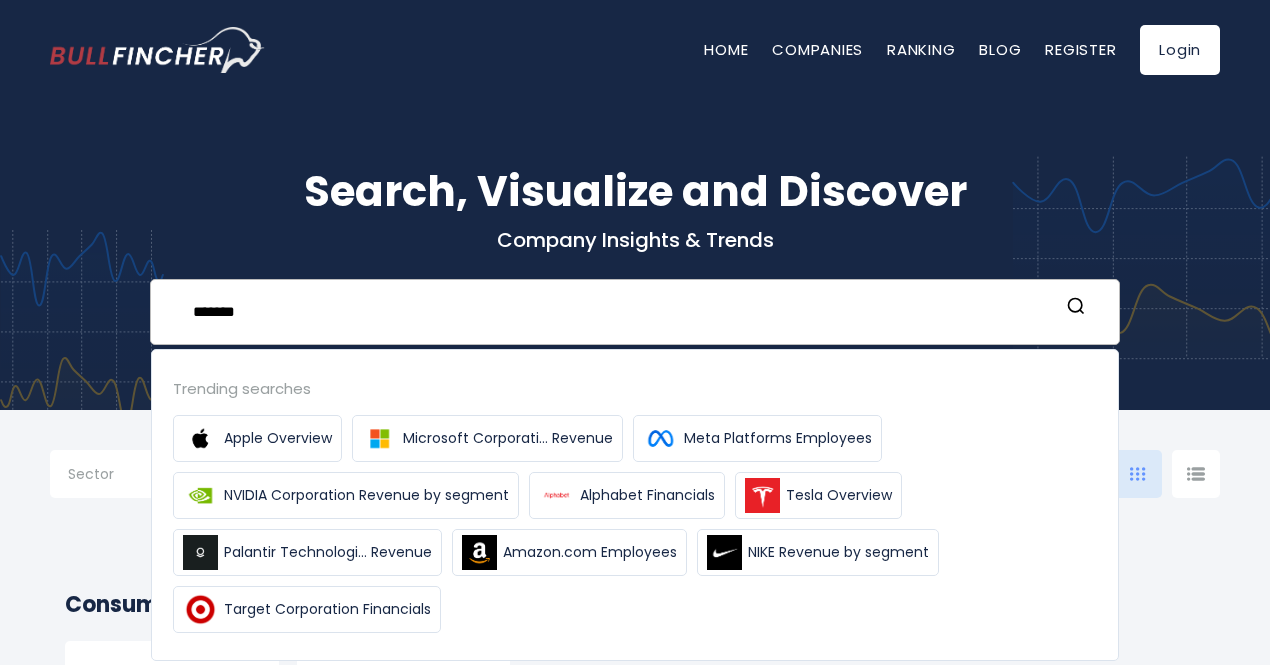 type on "*******" 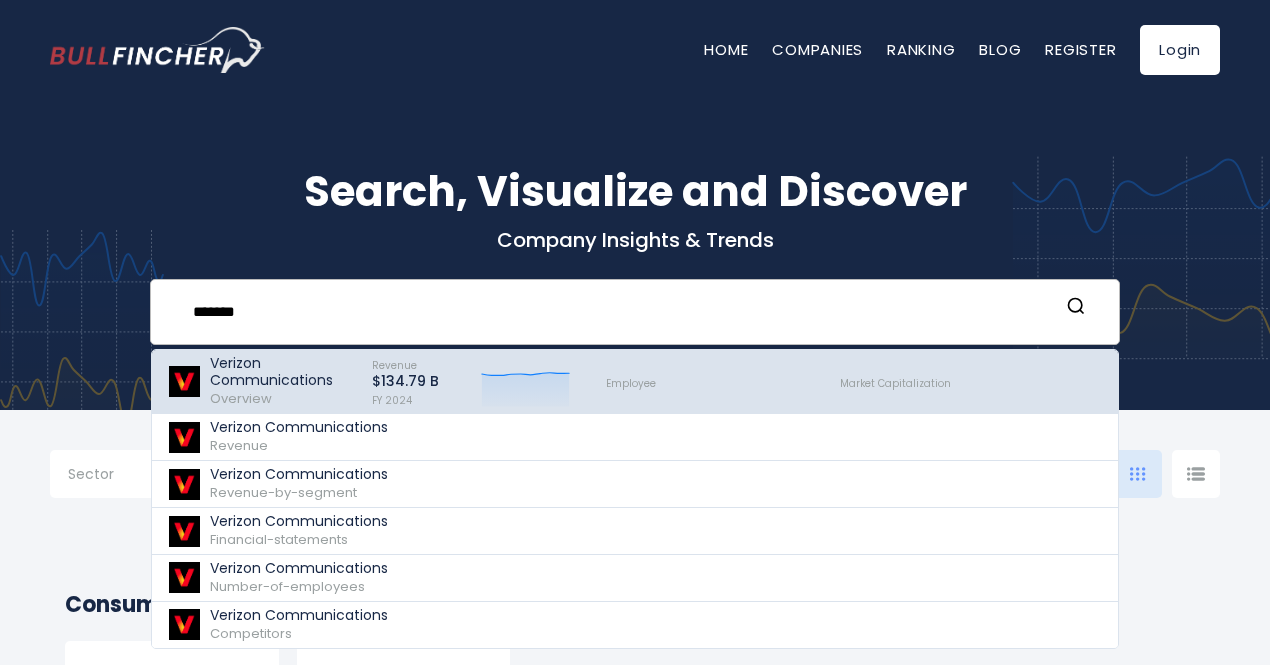 click on "Verizon Communications
Overview" at bounding box center (282, 381) 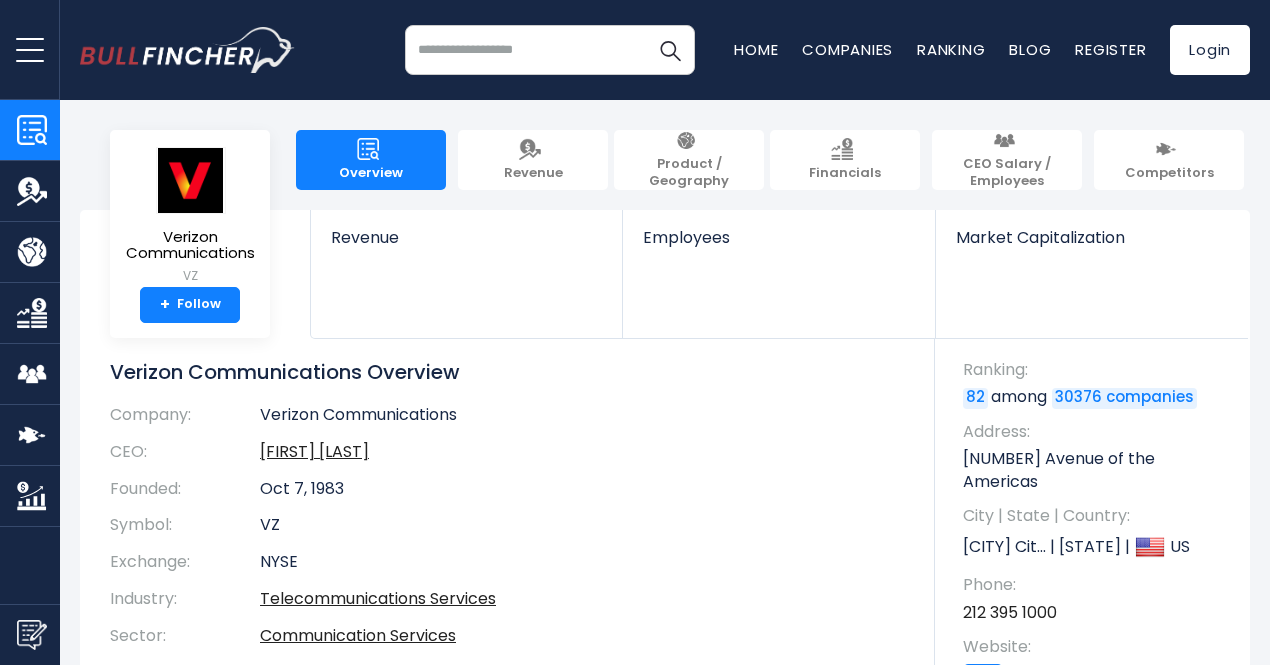 scroll, scrollTop: 0, scrollLeft: 0, axis: both 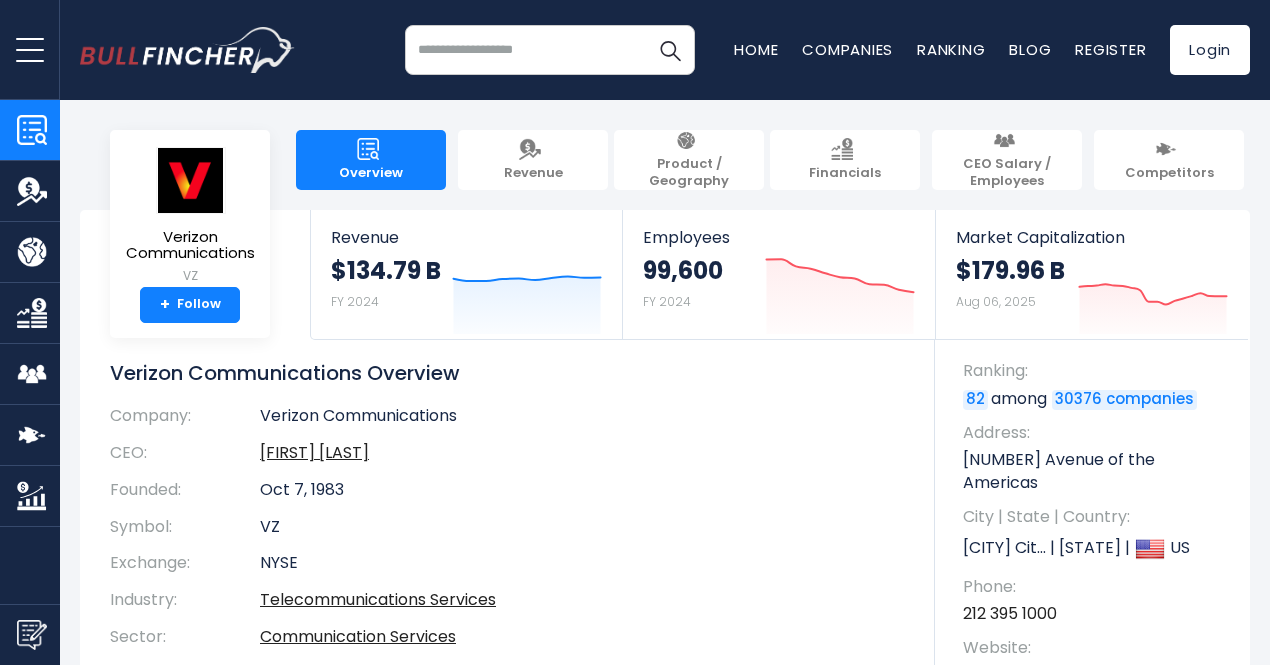 click at bounding box center (550, 50) 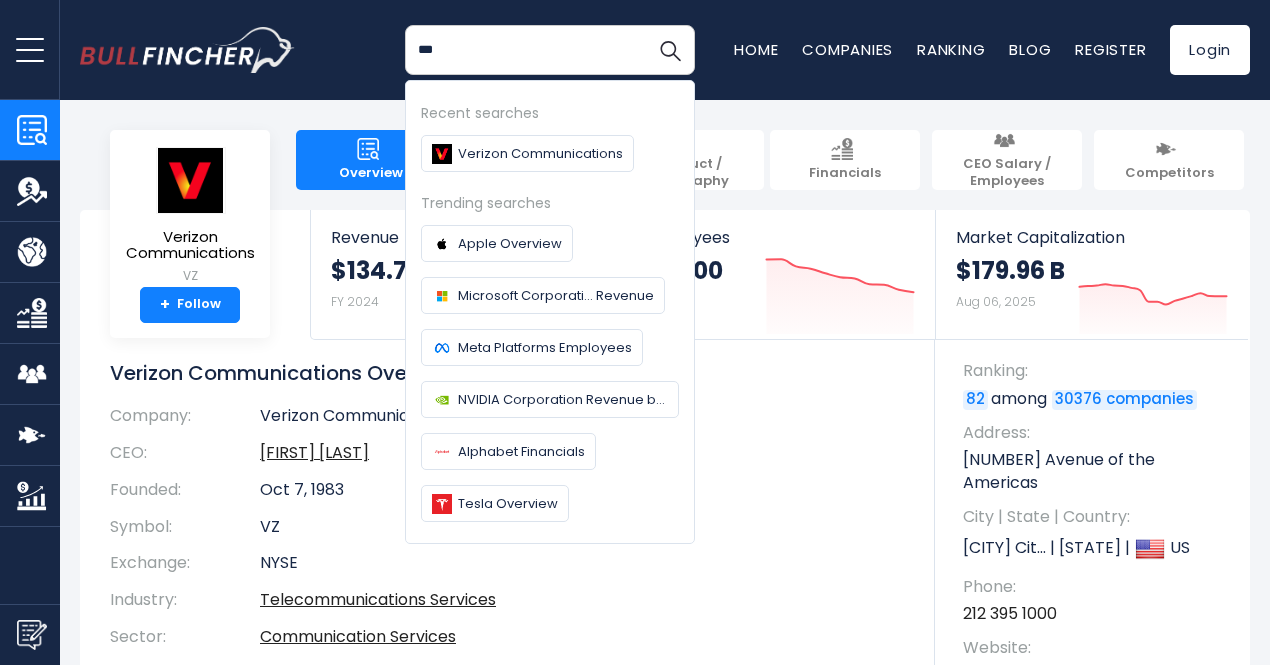 type on "***" 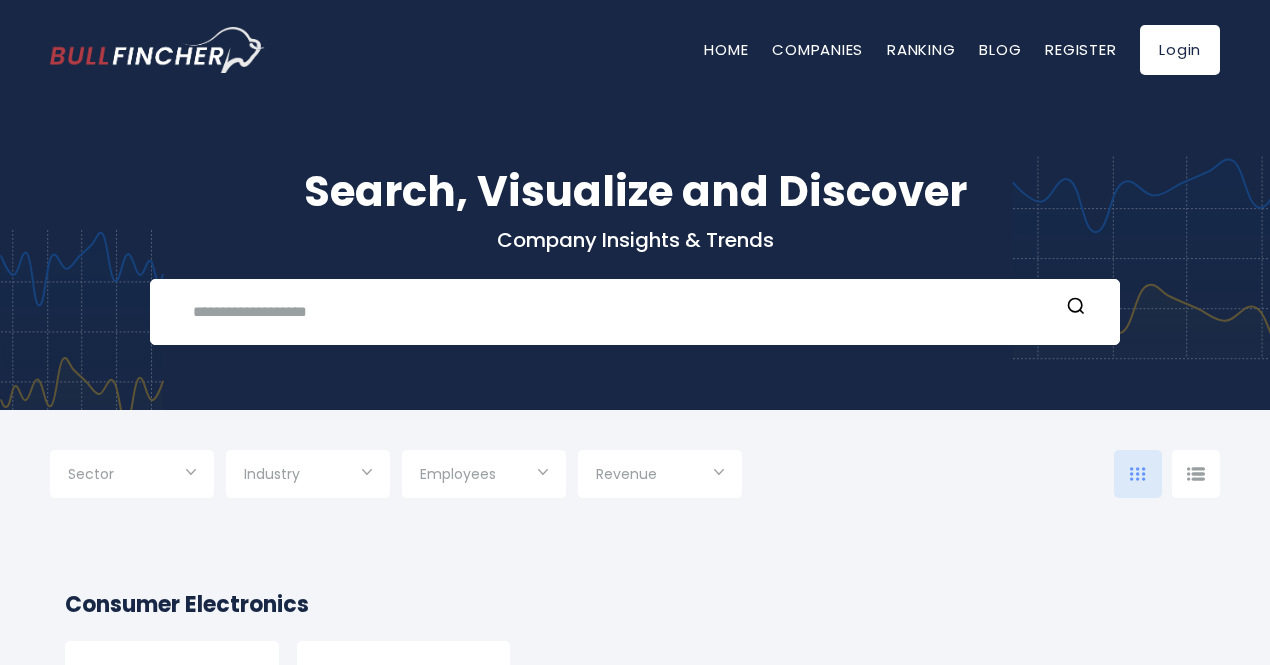 scroll, scrollTop: 0, scrollLeft: 0, axis: both 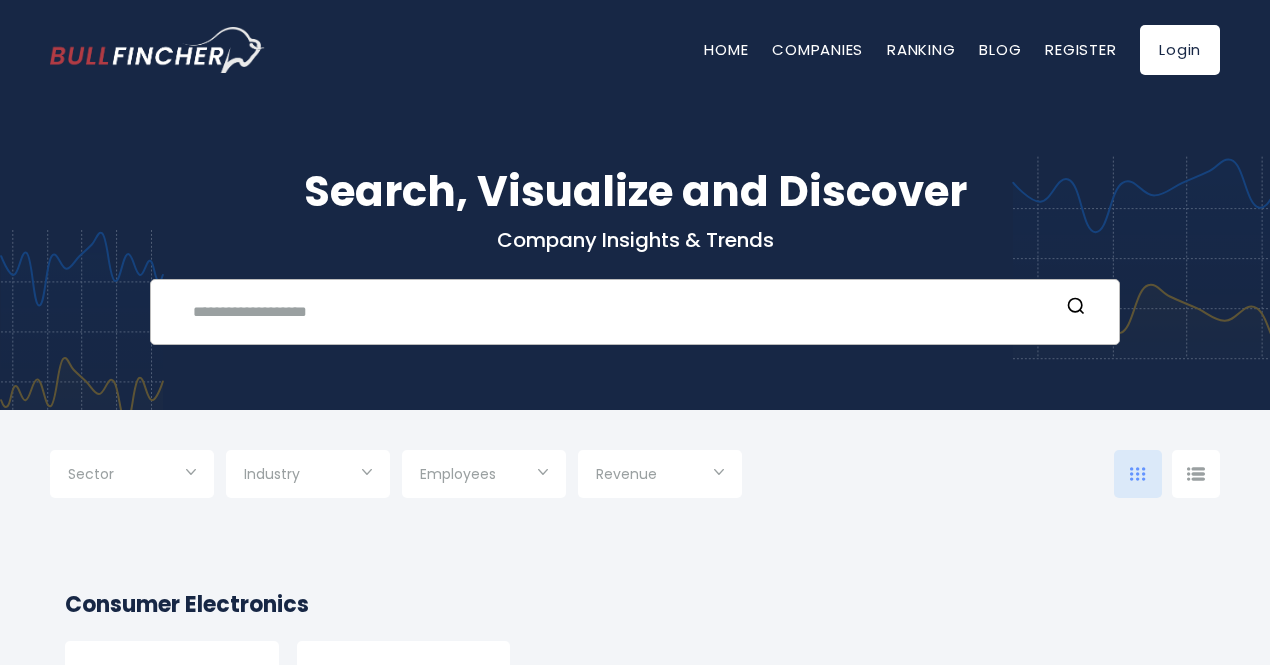 click at bounding box center [620, 311] 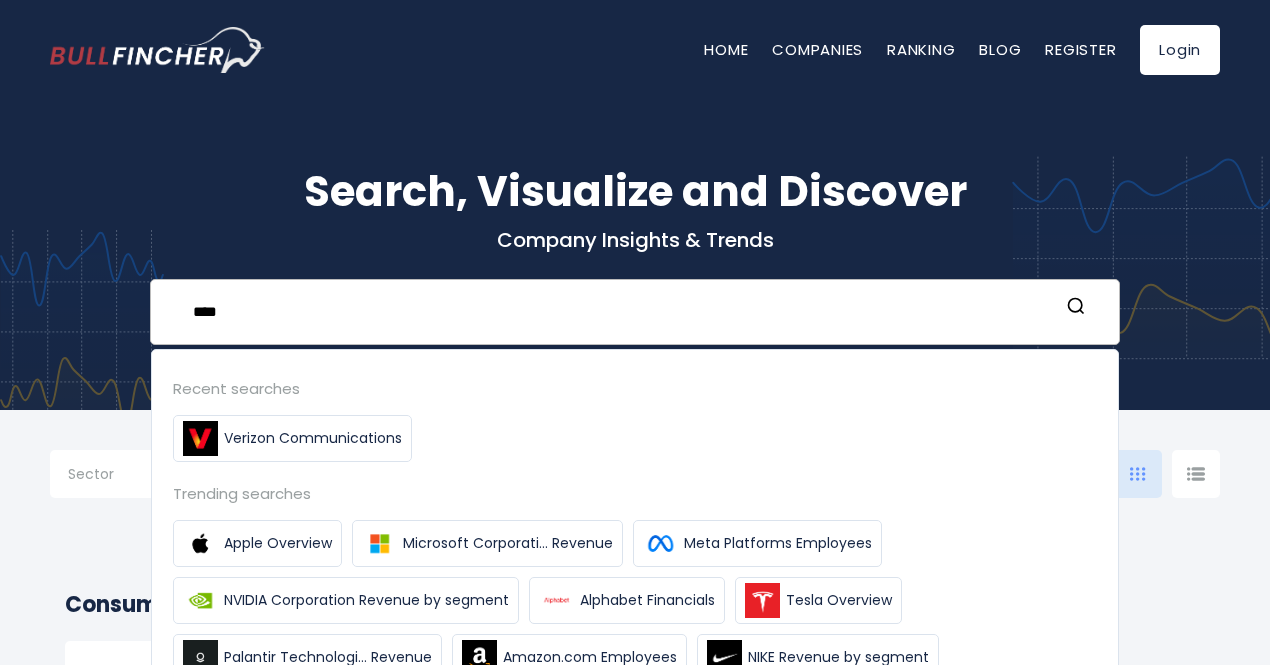 type on "****" 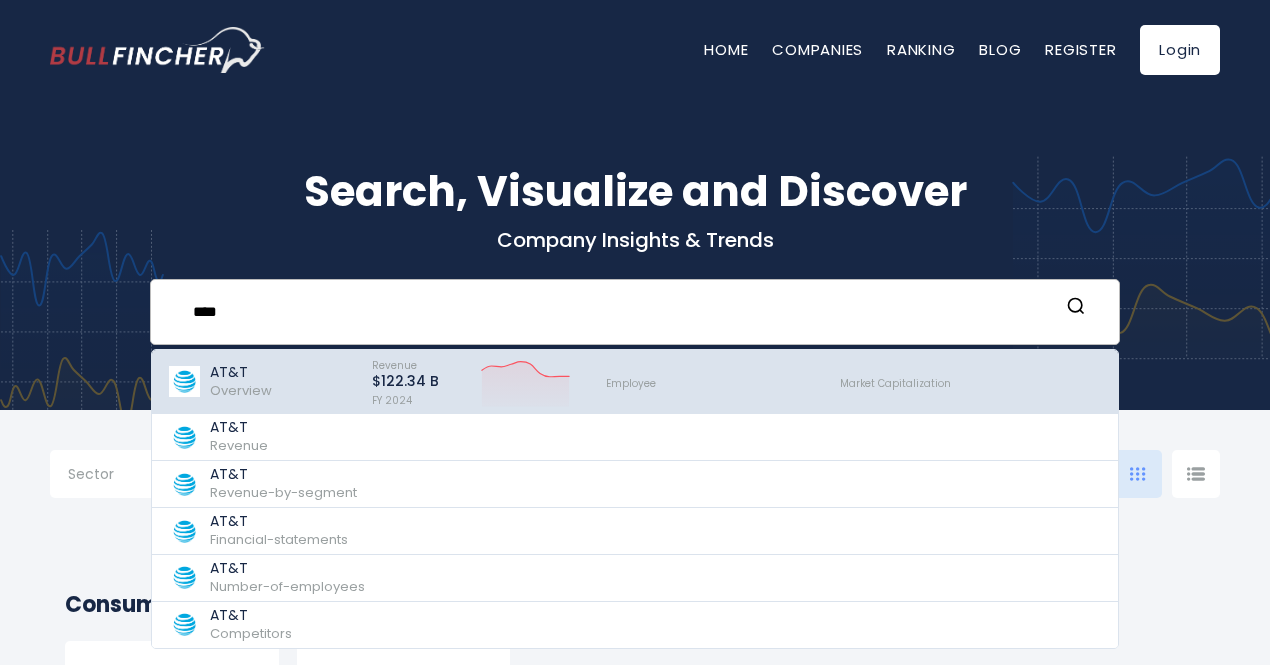 click on "Overview" at bounding box center [241, 390] 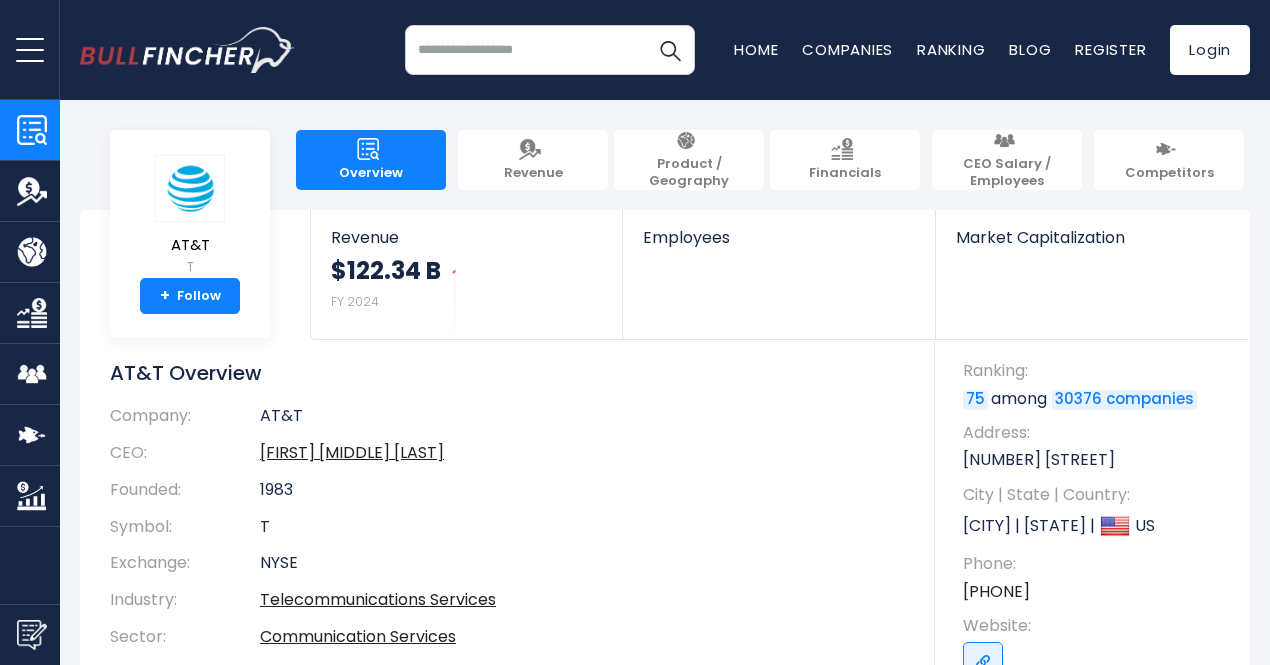 scroll, scrollTop: 0, scrollLeft: 0, axis: both 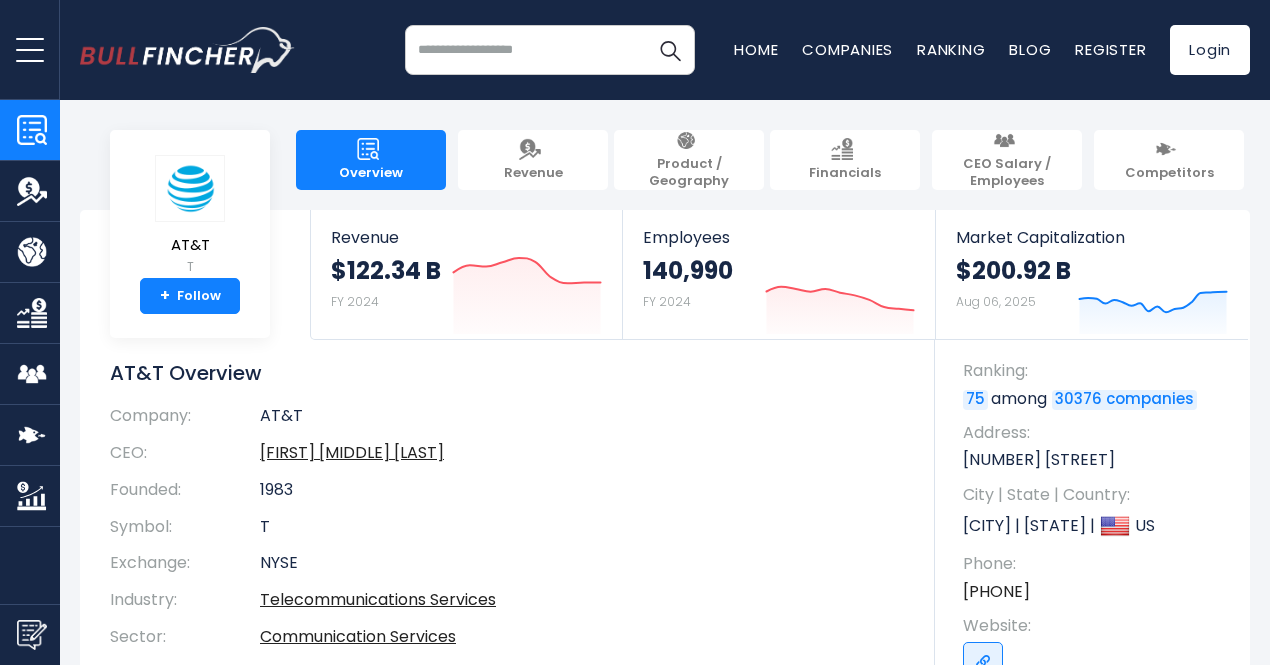 click at bounding box center [550, 50] 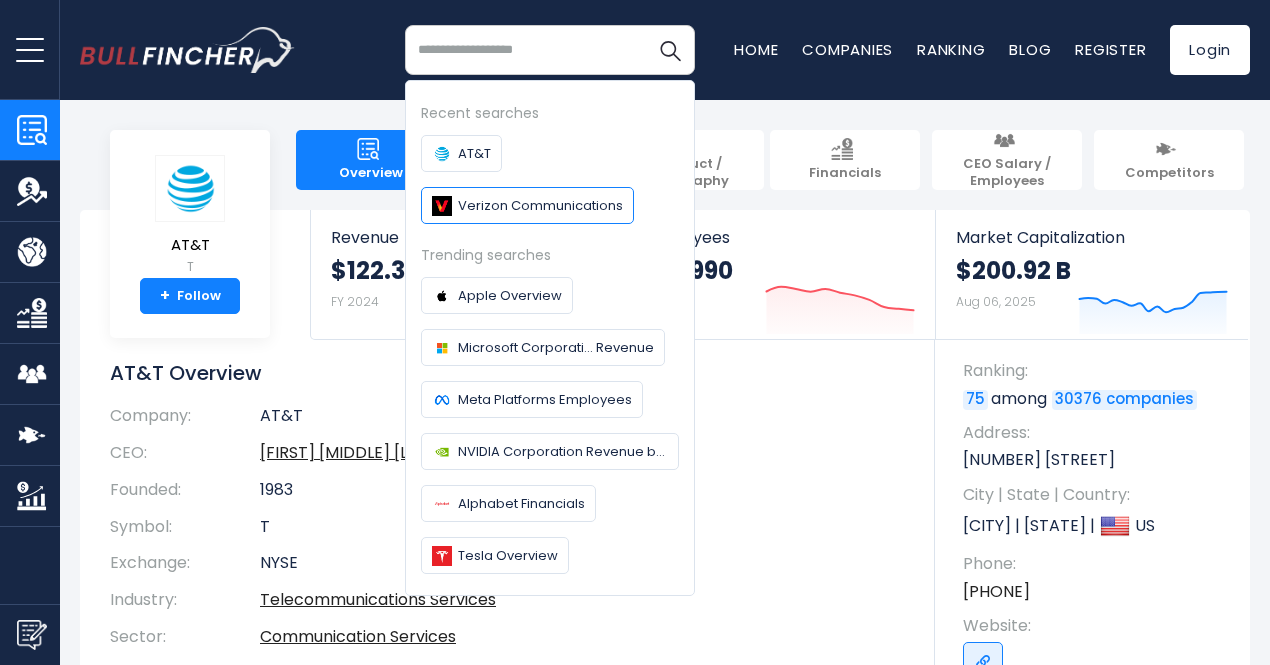 click on "Verizon Communications" at bounding box center (540, 205) 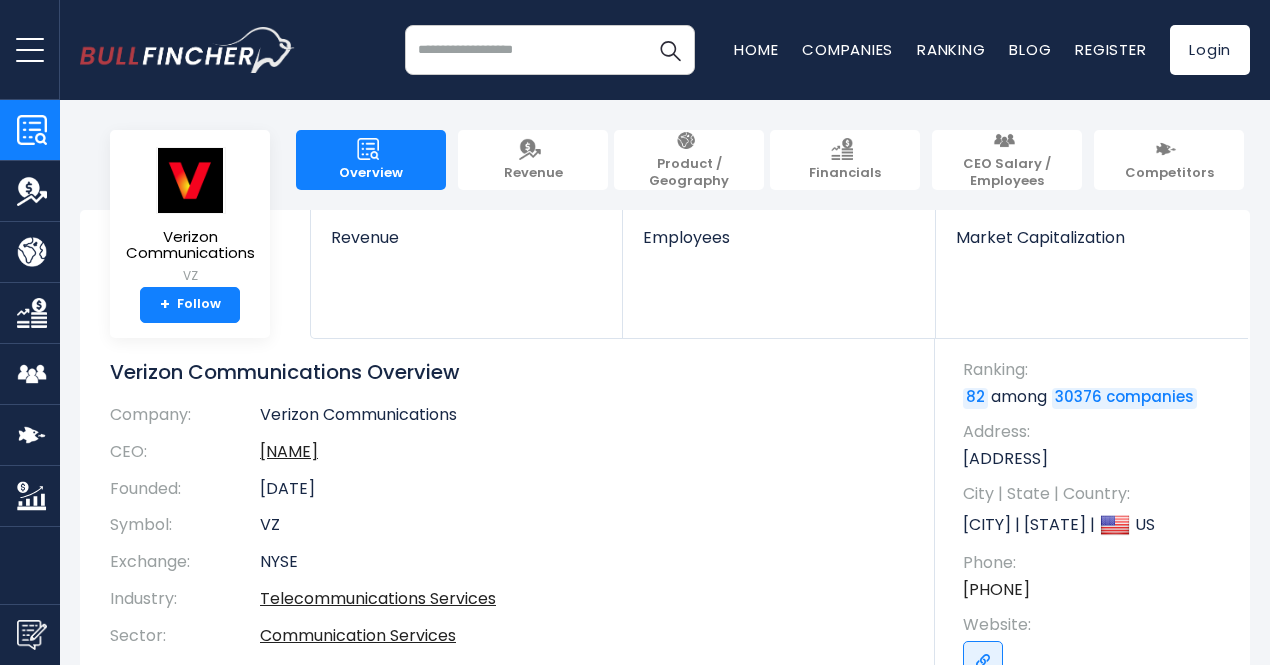 scroll, scrollTop: 0, scrollLeft: 0, axis: both 